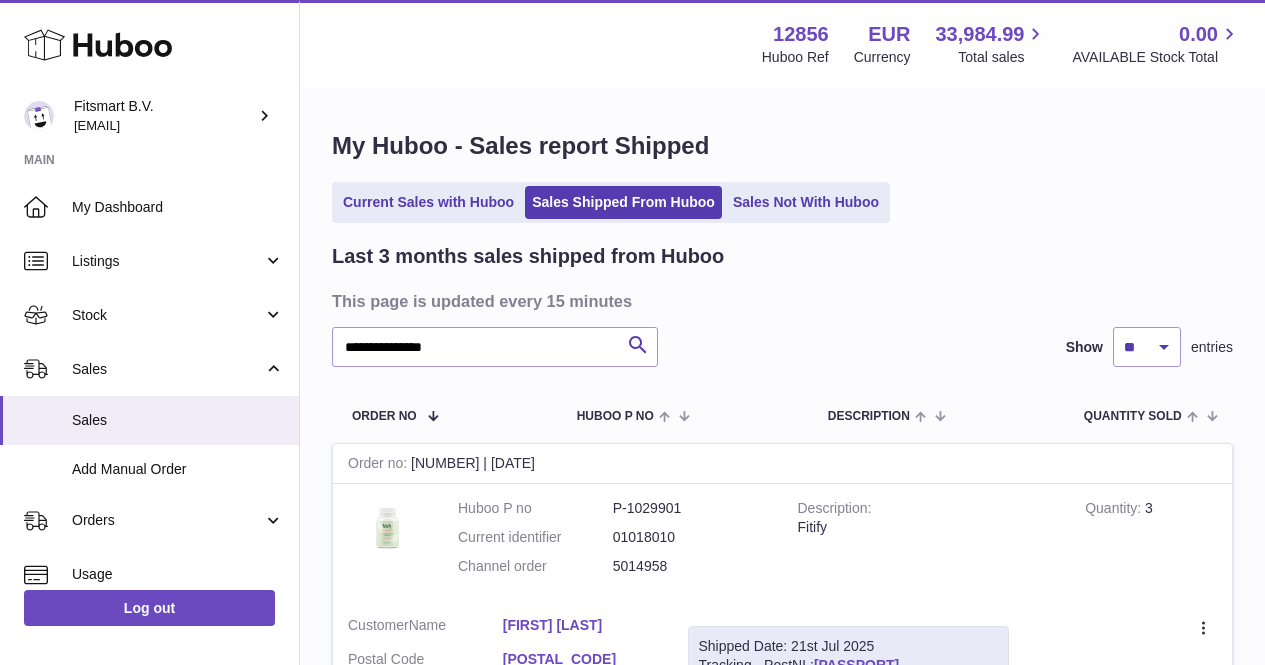 scroll, scrollTop: 192, scrollLeft: 0, axis: vertical 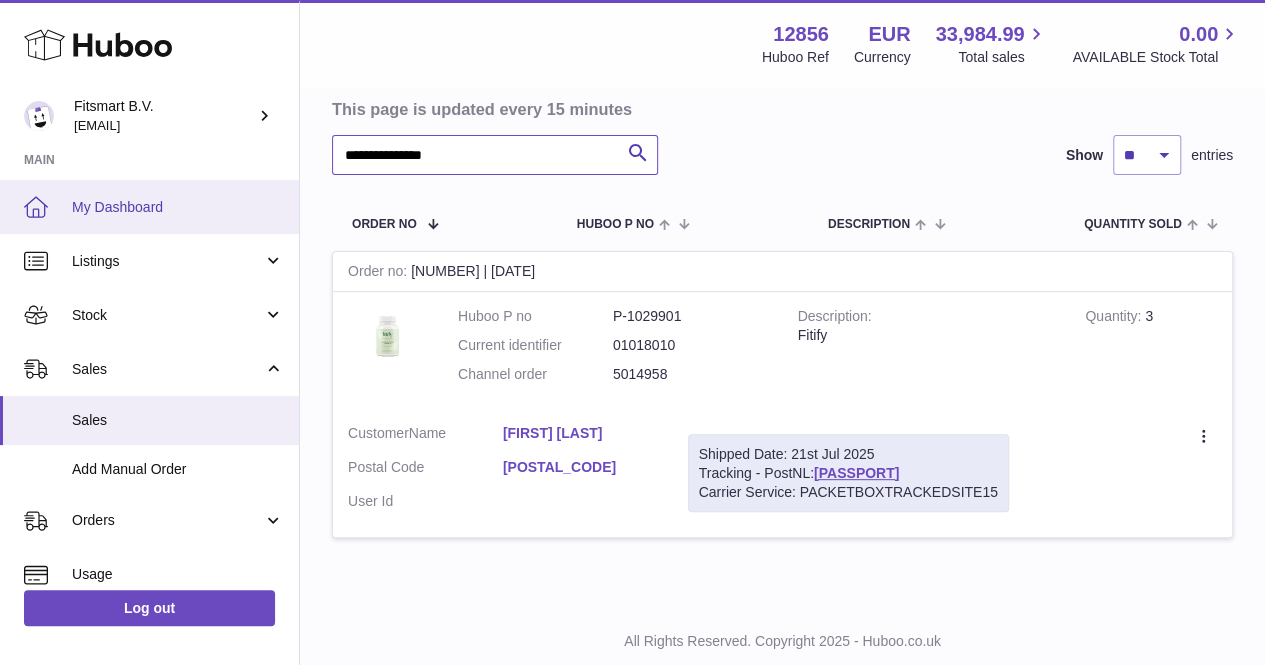 drag, startPoint x: 554, startPoint y: 146, endPoint x: 282, endPoint y: 179, distance: 273.99454 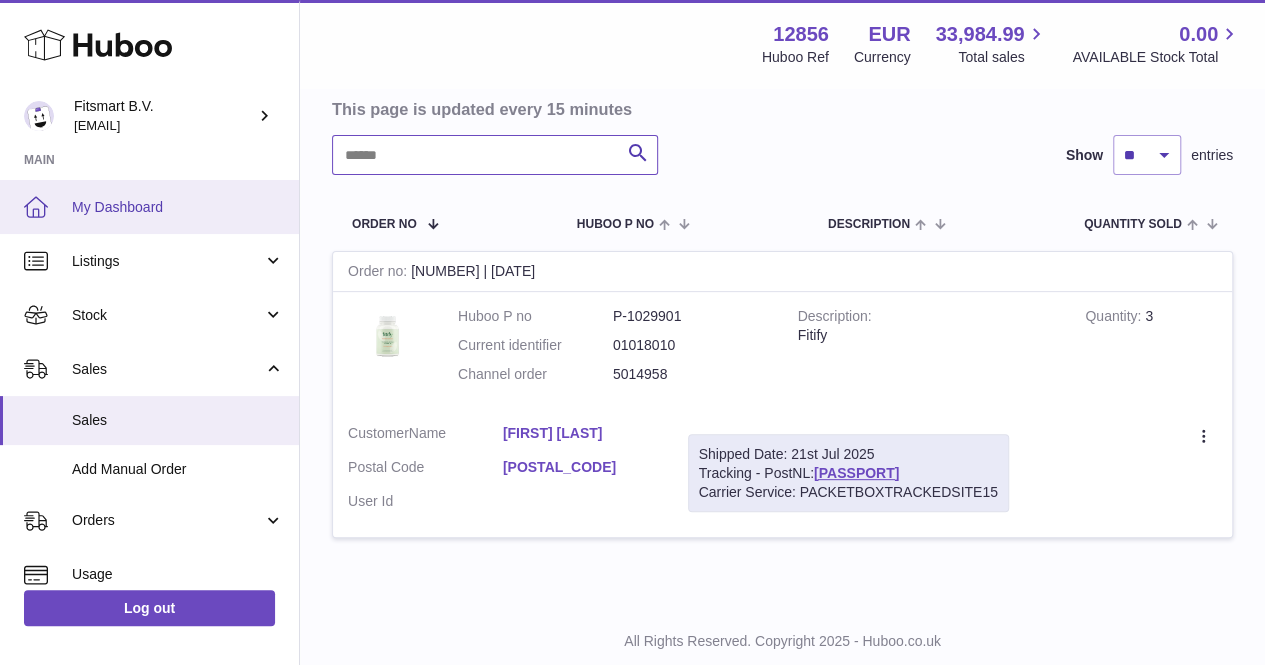 paste on "**********" 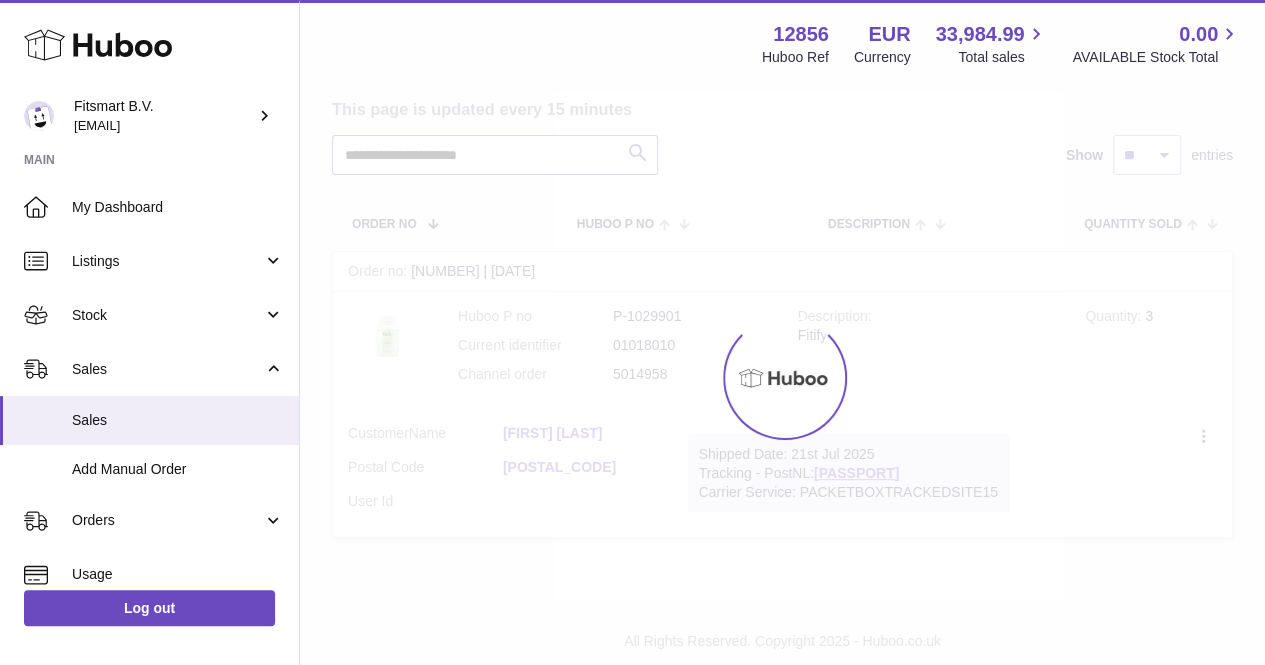 type on "**********" 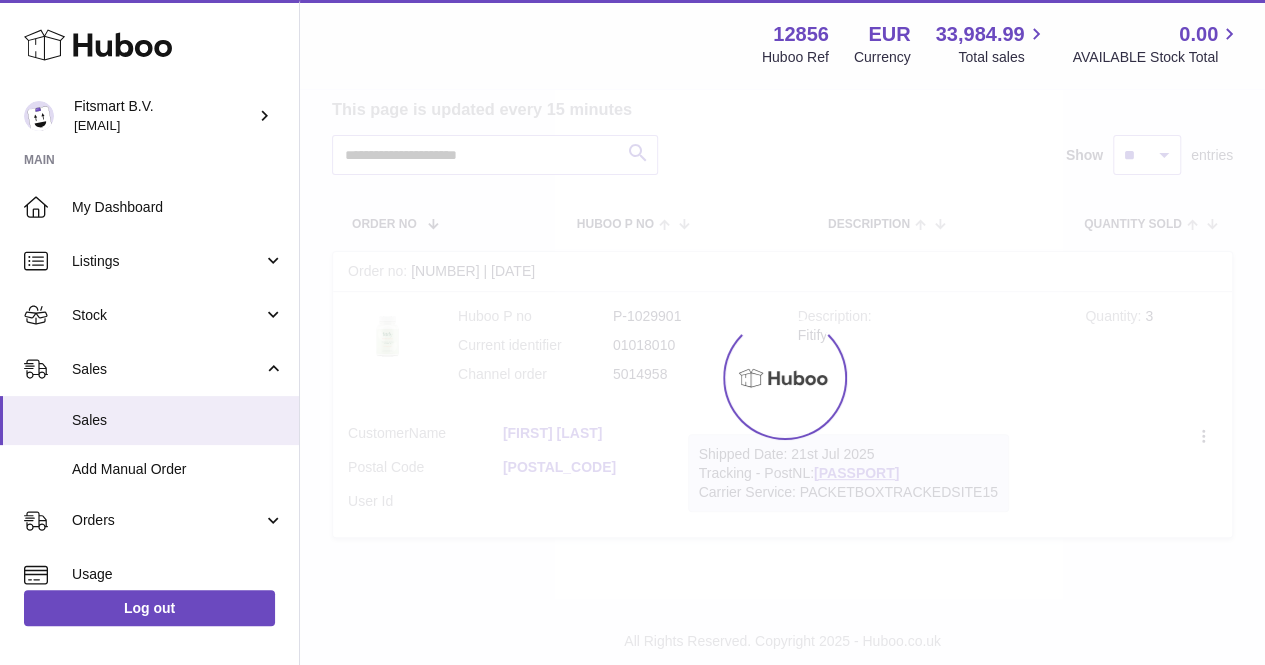 scroll, scrollTop: 0, scrollLeft: 0, axis: both 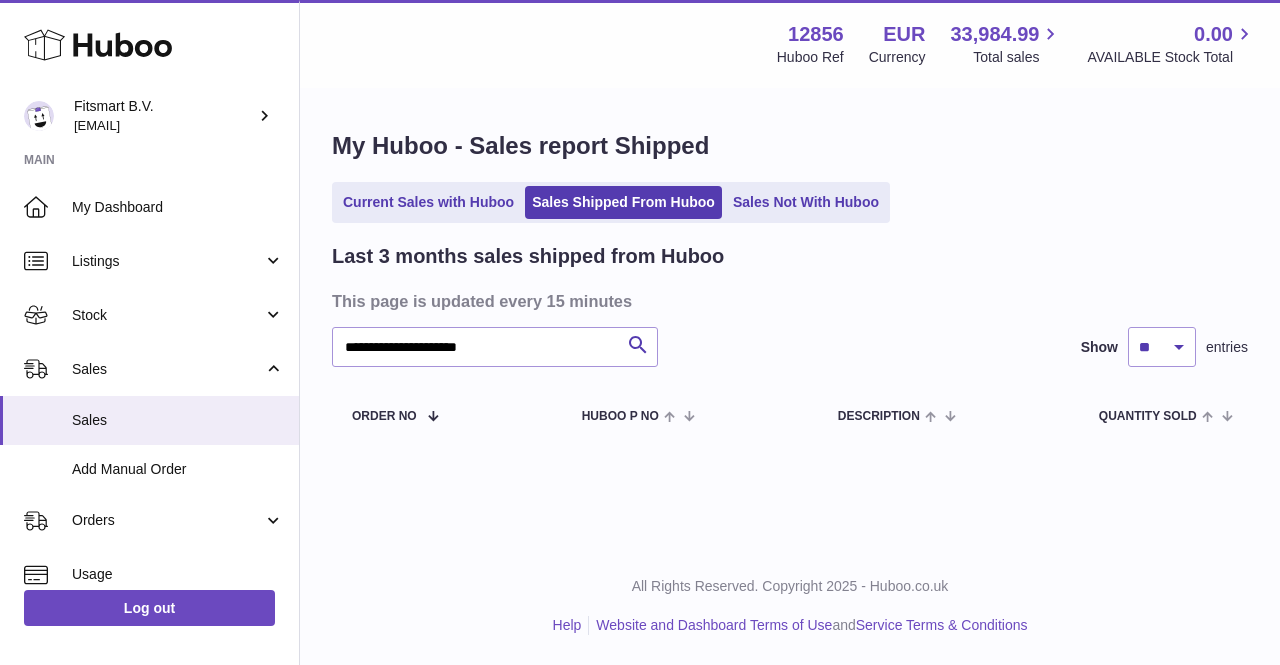 drag, startPoint x: 535, startPoint y: 159, endPoint x: 566, endPoint y: 175, distance: 34.88553 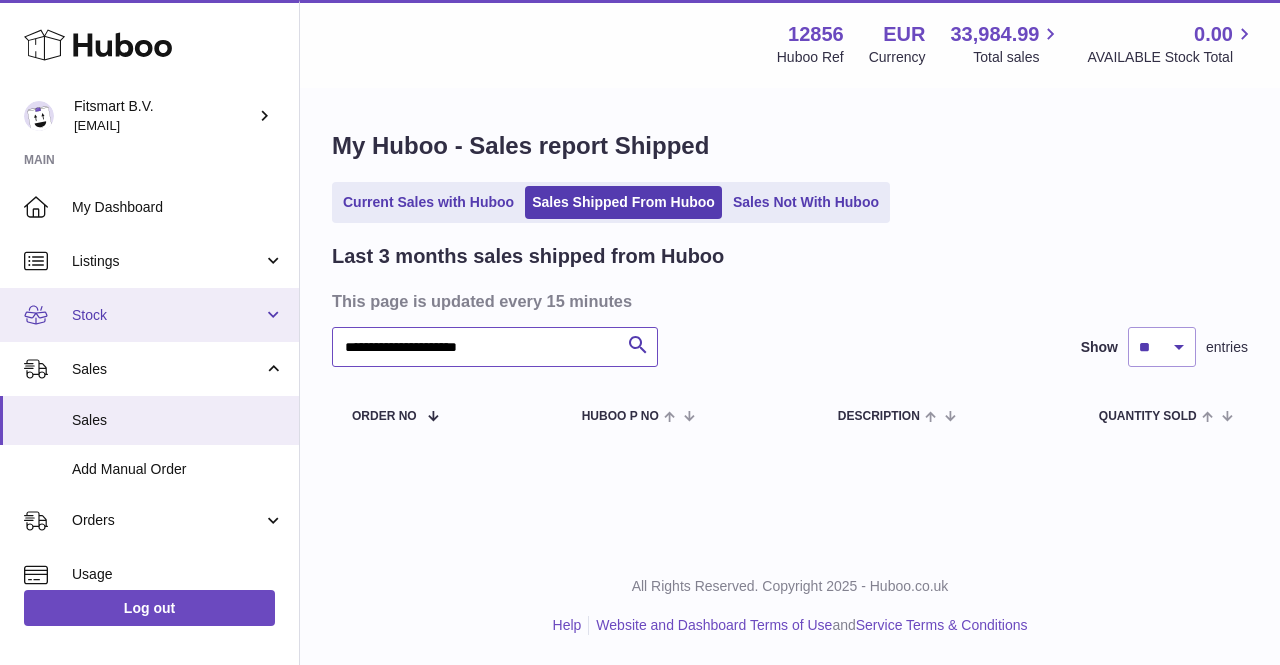 drag, startPoint x: 552, startPoint y: 339, endPoint x: 272, endPoint y: 335, distance: 280.02856 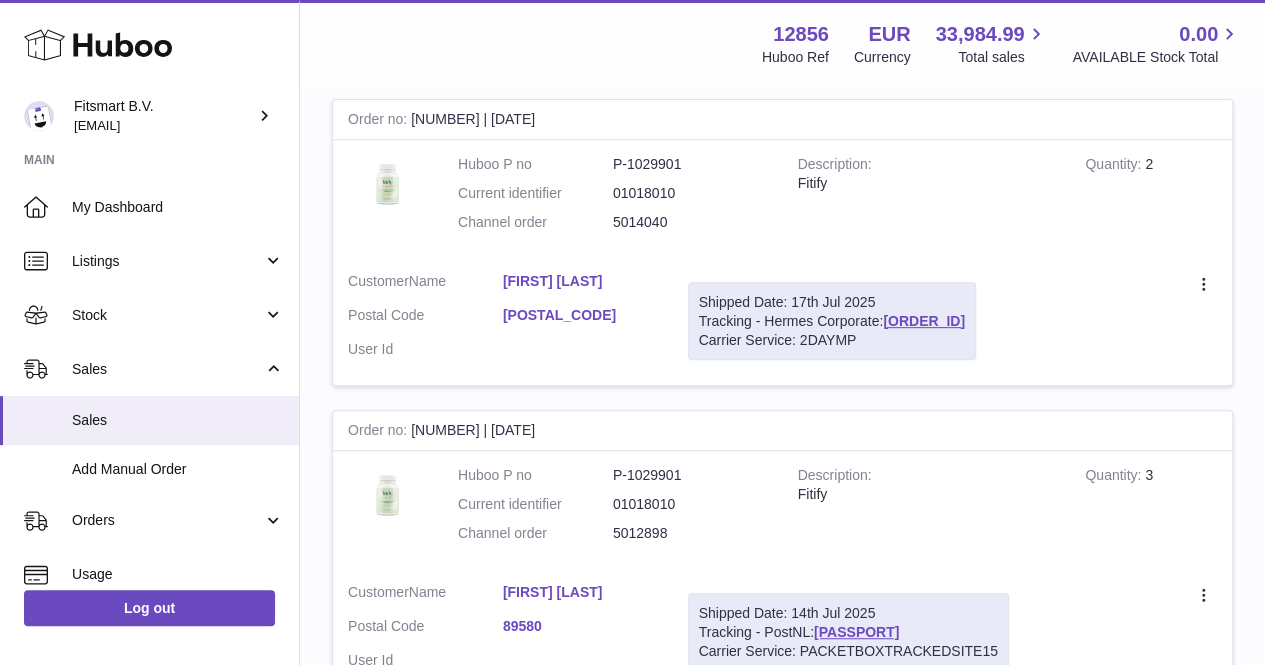 scroll, scrollTop: 332, scrollLeft: 0, axis: vertical 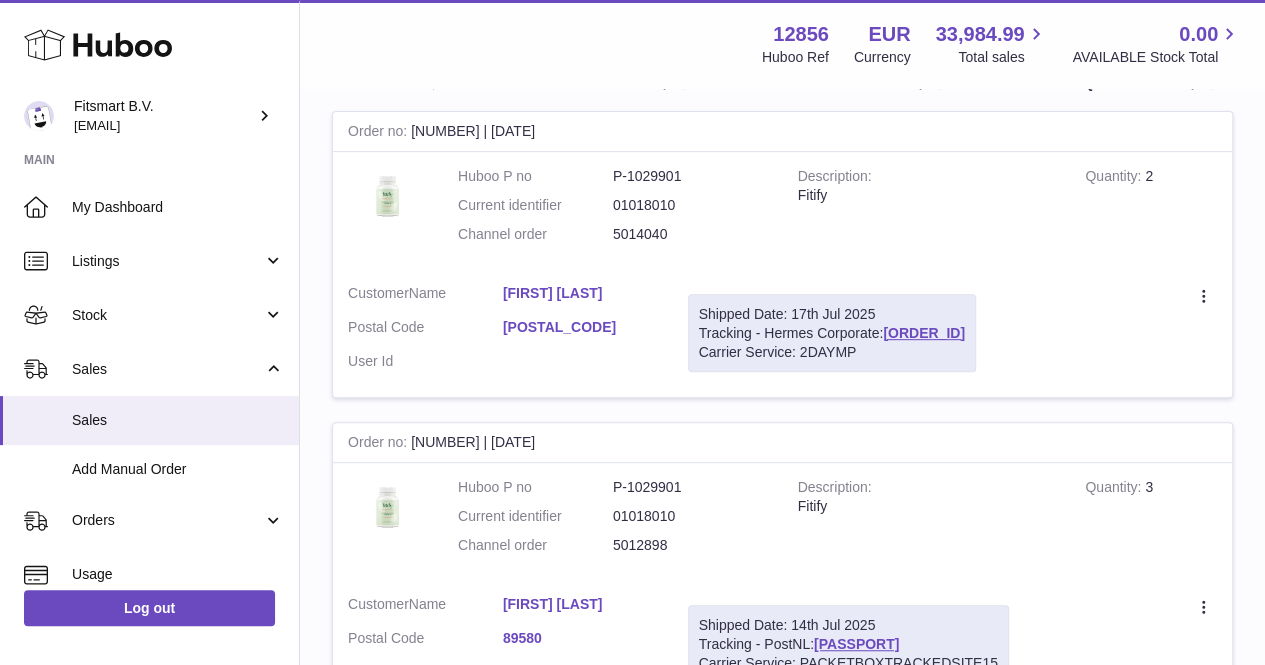 type on "*******" 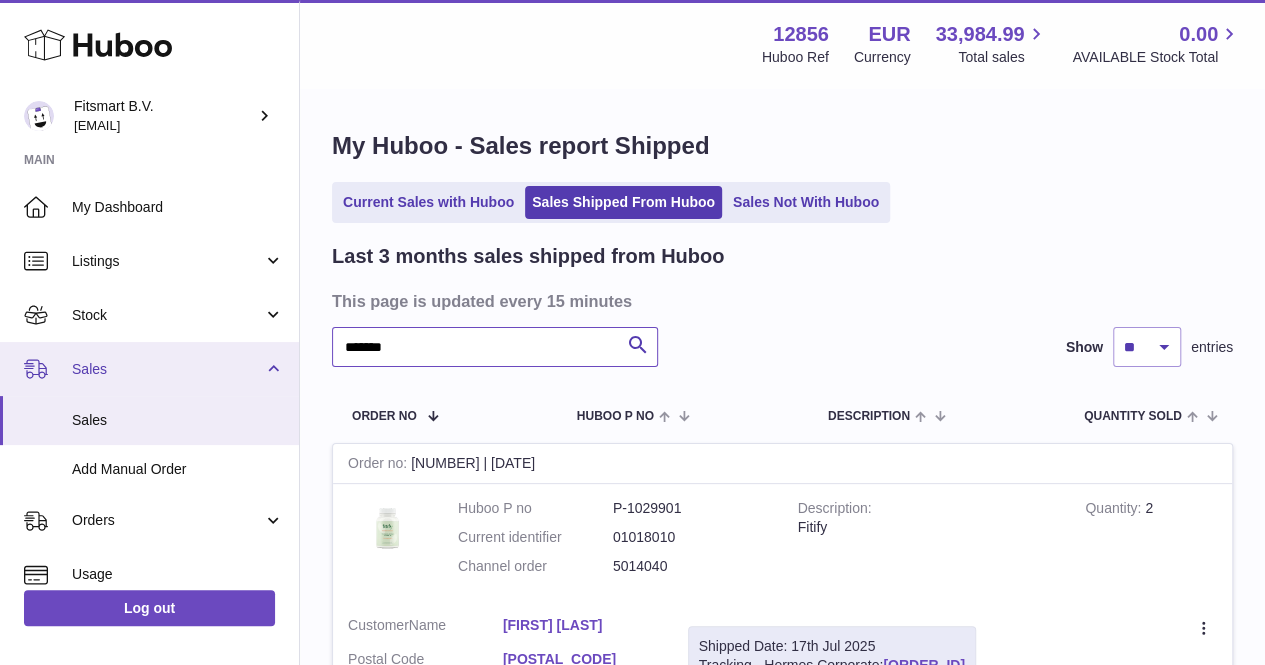 drag, startPoint x: 560, startPoint y: 339, endPoint x: 223, endPoint y: 377, distance: 339.13568 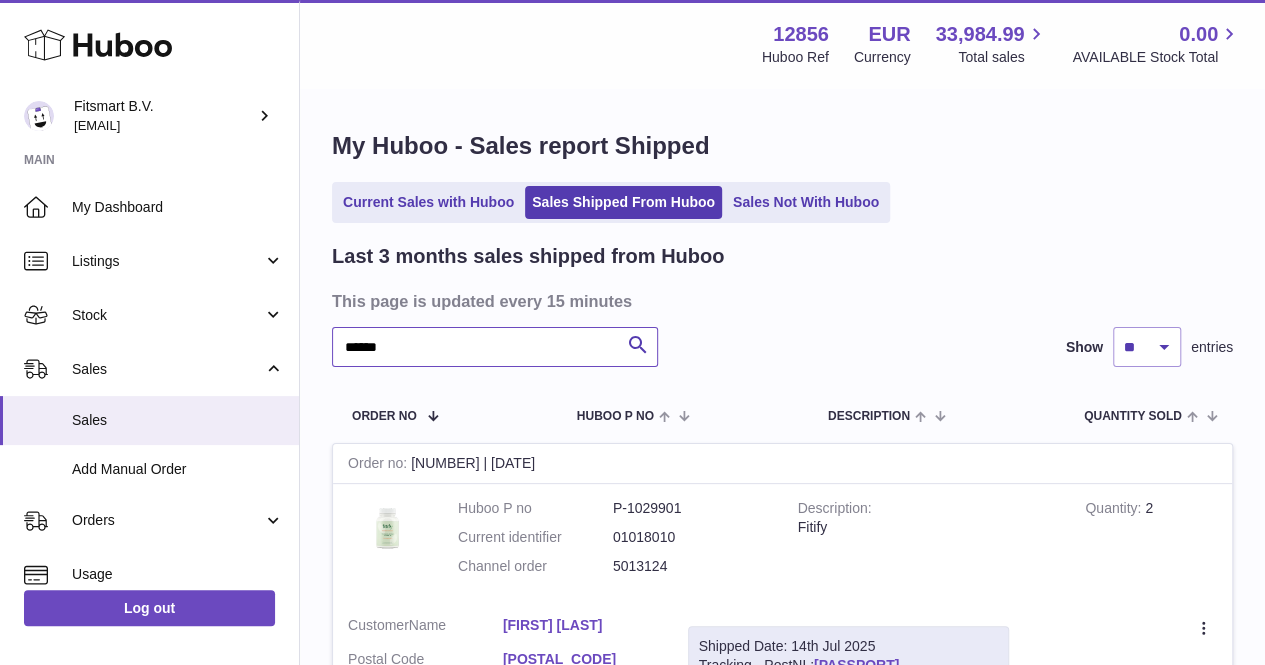 type on "******" 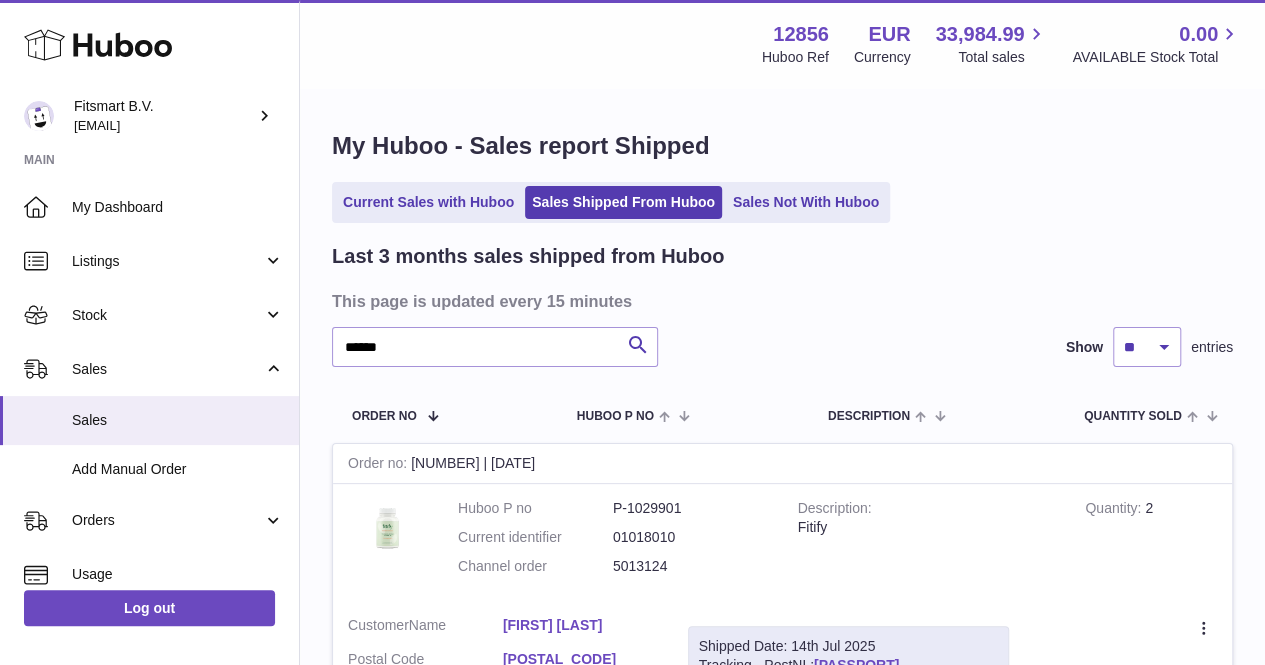 click on "My Huboo - Sales report Shipped
Current Sales with Huboo
Sales Shipped From Huboo
Sales Not With Huboo
Last 3 months sales shipped from Huboo     This page is updated every 15 minutes   ******     Search
Show
** ** **
entries
Order No       Huboo P no       Description       Quantity Sold
Customer
Tracking
Order no
[NUMBER] | [DATE]
Huboo P no   P-1029901   Current identifier   01018010
Channel order
[ORDER_ID]     Description
Fitify
Quantity
2
Customer  Name   [FIRST] [LAST]    Postal Code   [POSTAL_CODE]   User Id
Shipped Date: [DATE]
Order no     Huboo P no" at bounding box center [782, 1869] 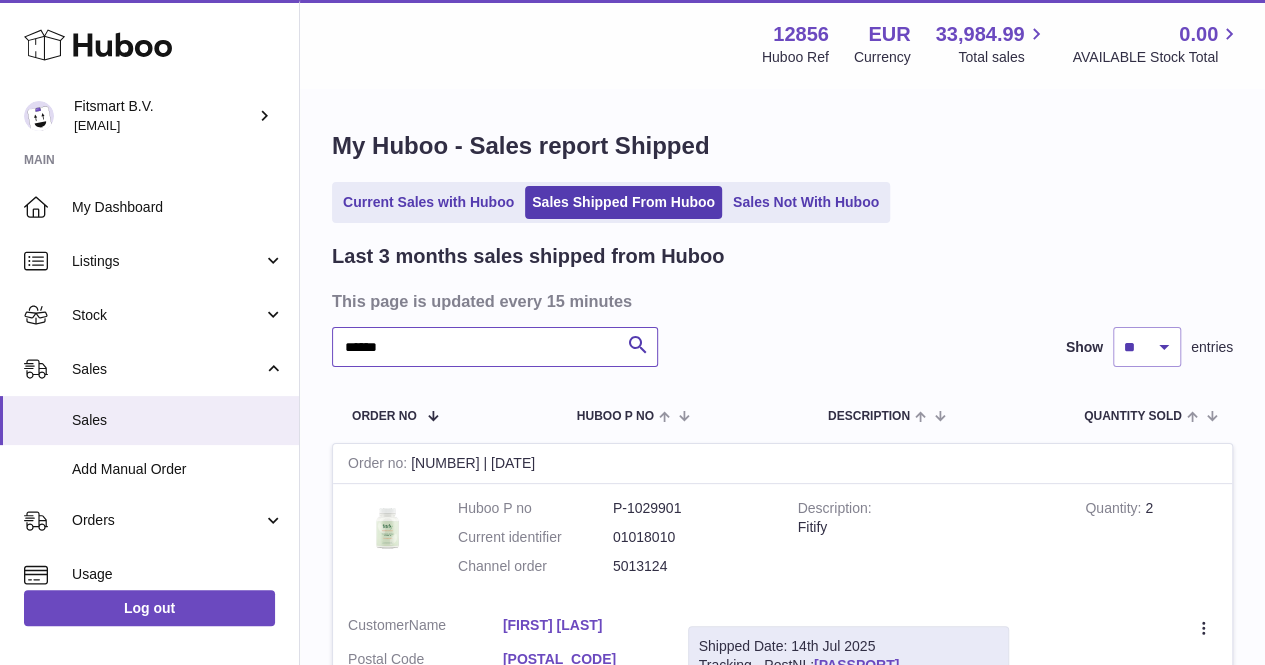 drag, startPoint x: 538, startPoint y: 337, endPoint x: 311, endPoint y: 344, distance: 227.10791 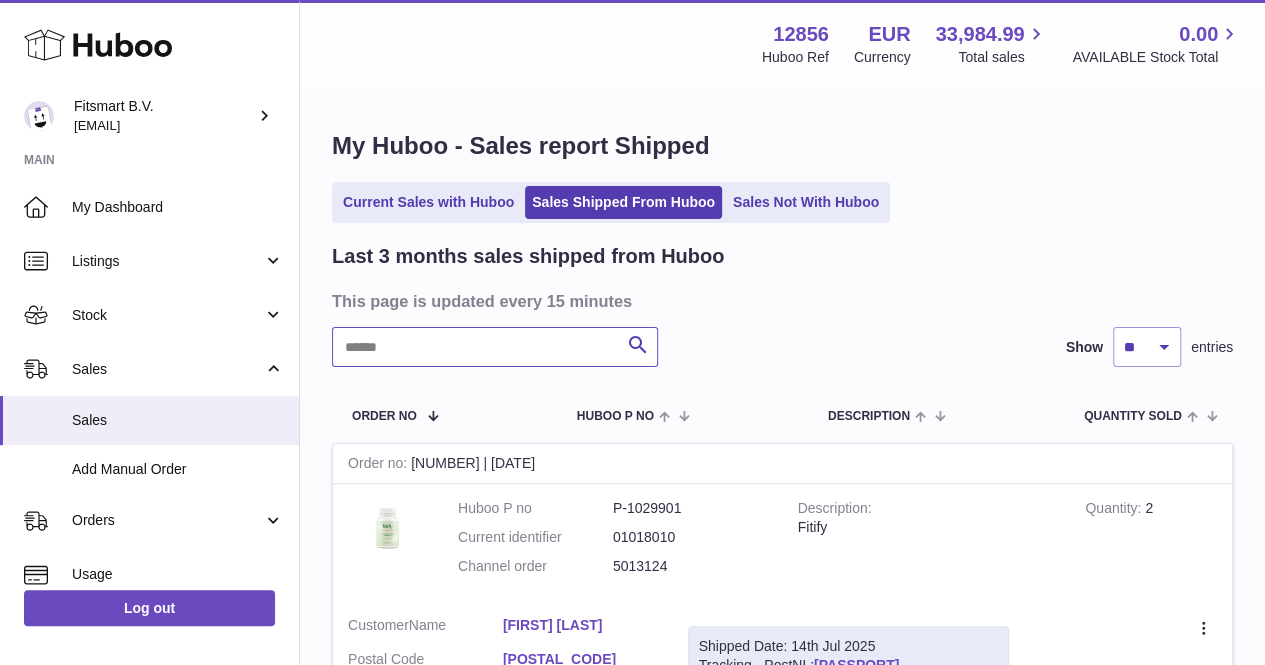 paste on "*******" 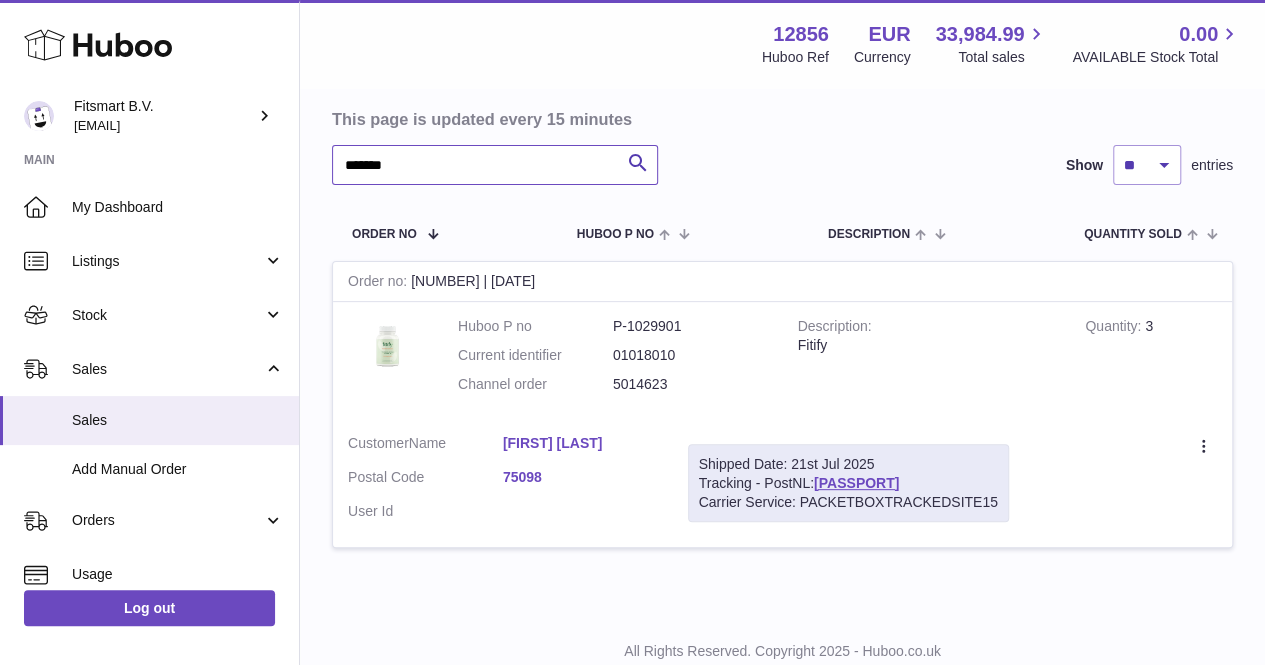 scroll, scrollTop: 197, scrollLeft: 0, axis: vertical 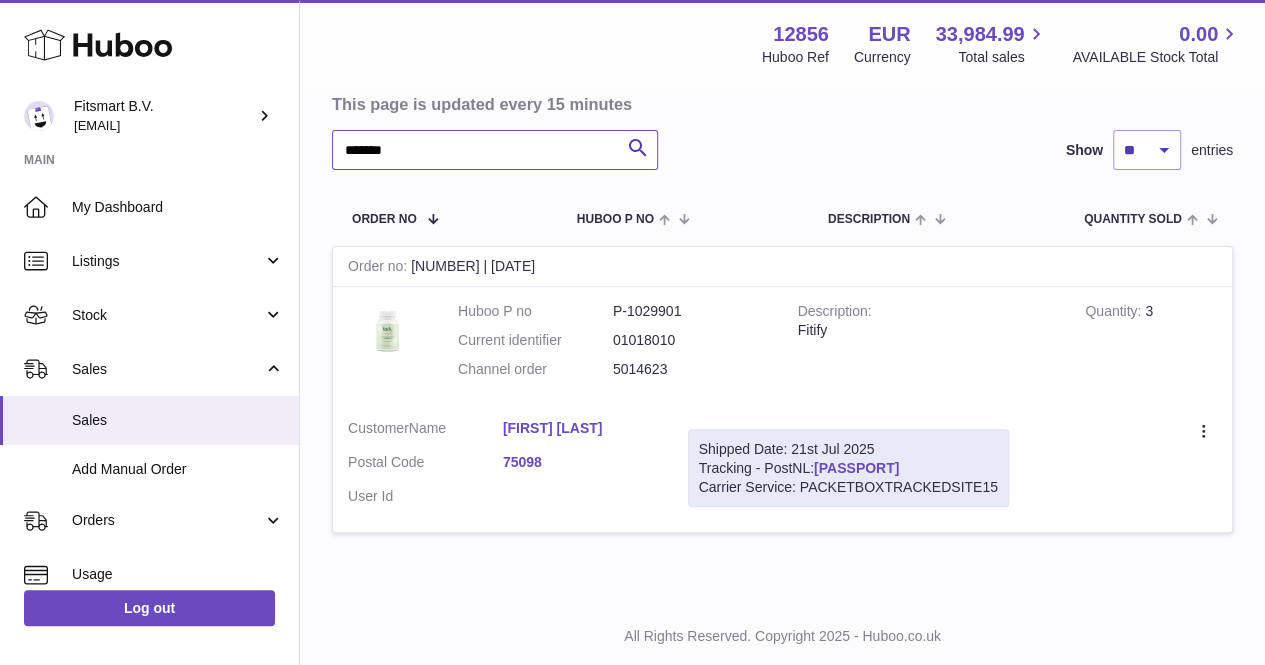 type on "*******" 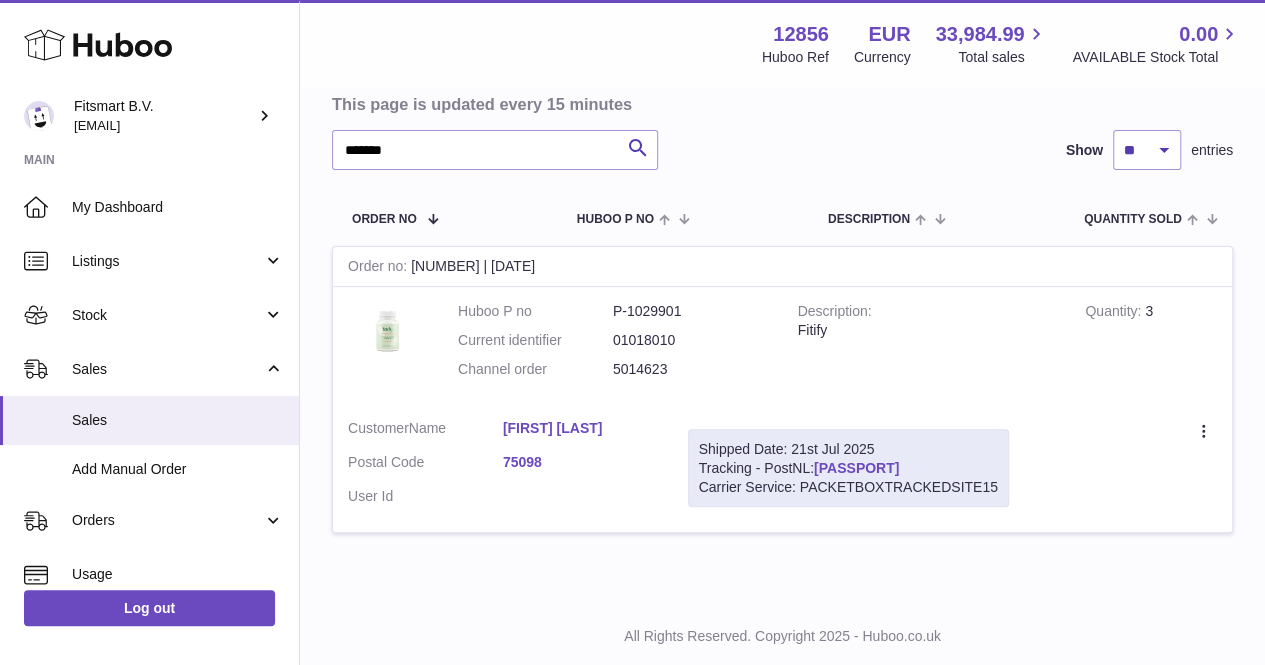 click on "[PASSPORT]" at bounding box center [856, 468] 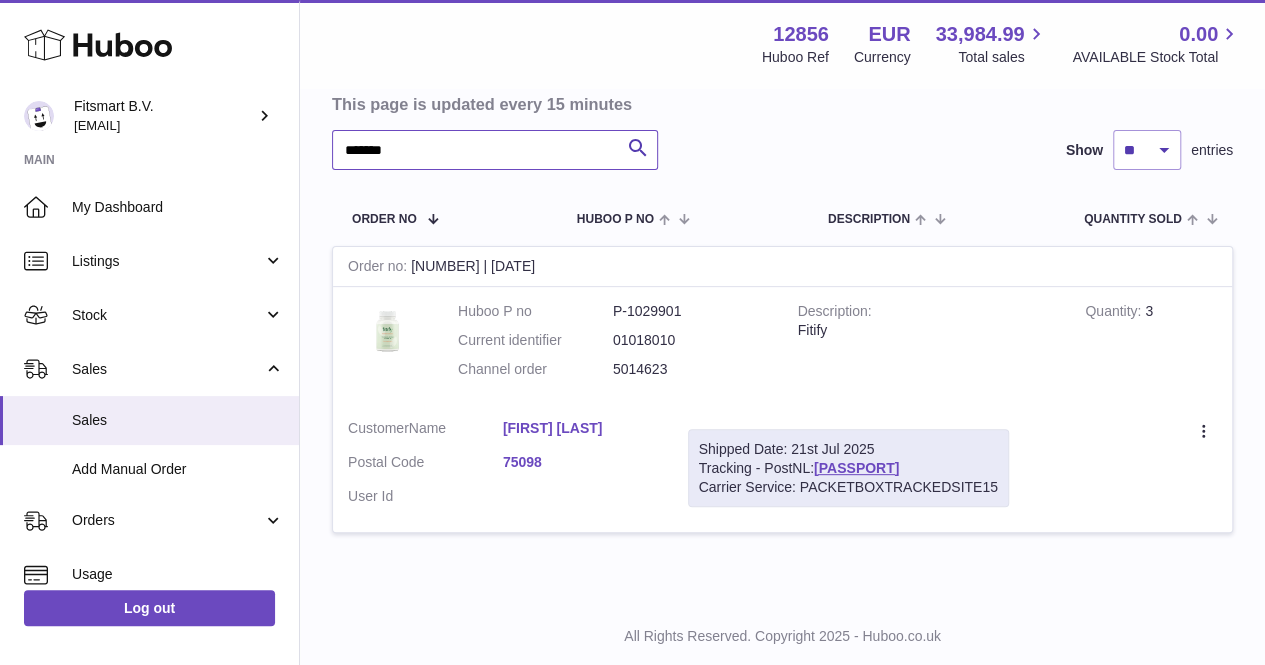 drag, startPoint x: 516, startPoint y: 151, endPoint x: 284, endPoint y: 145, distance: 232.07758 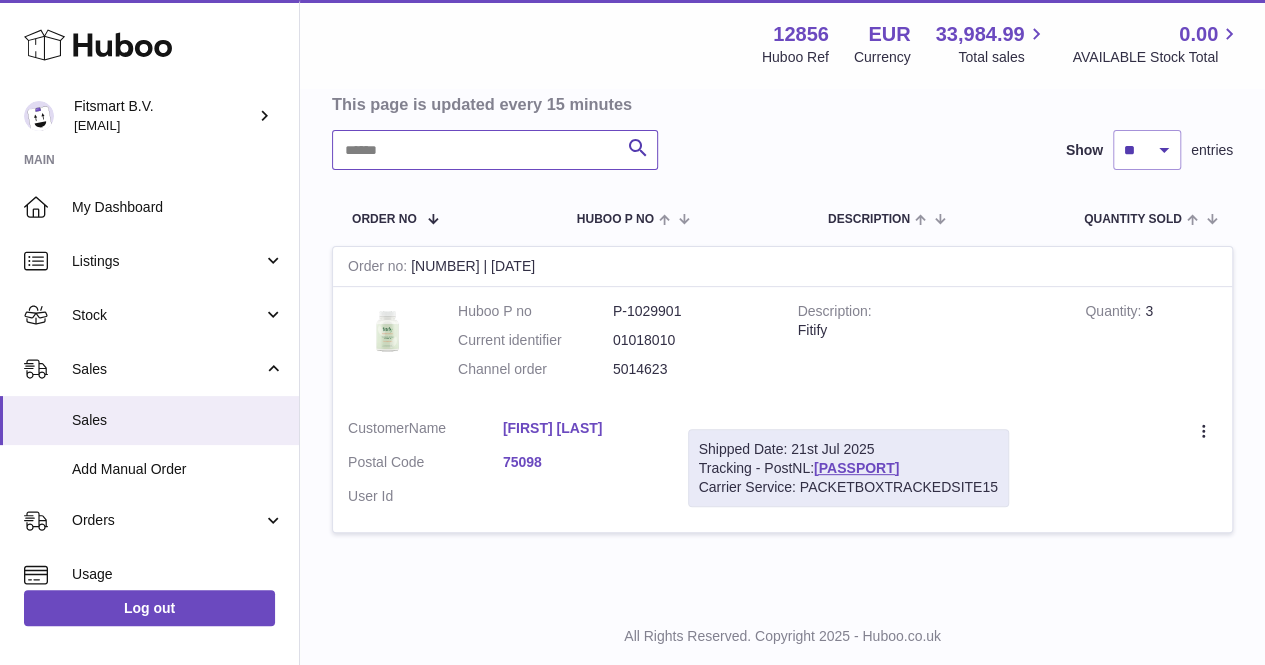 paste on "**********" 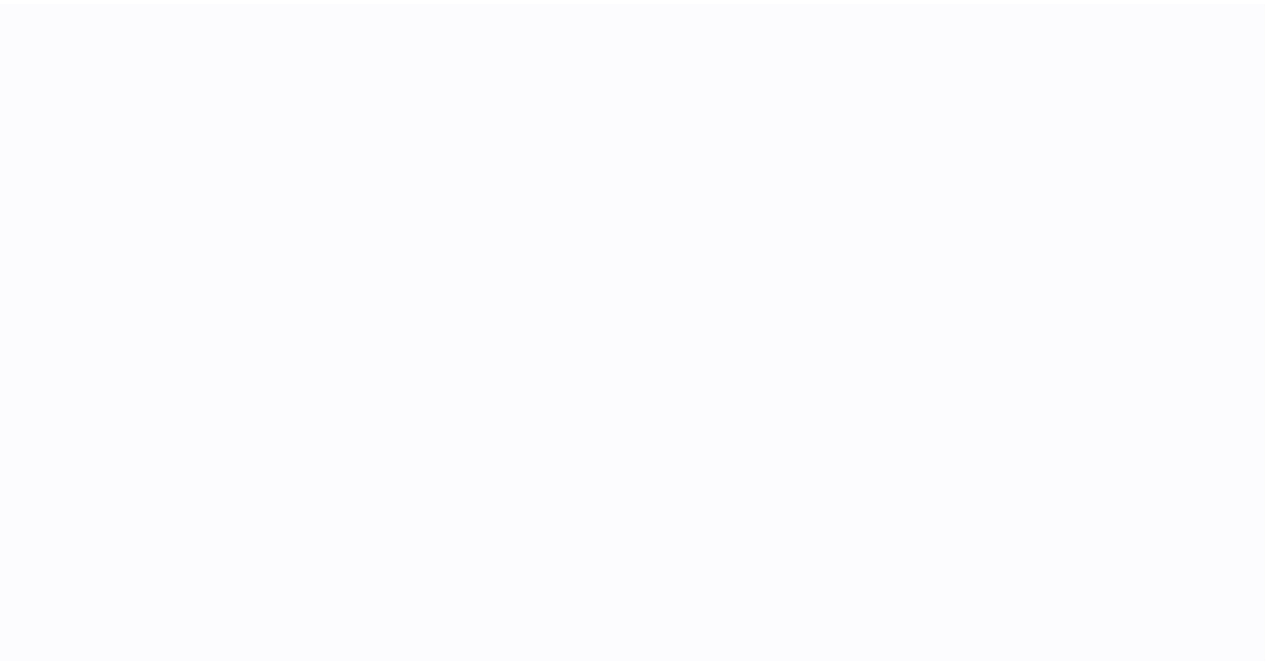 scroll, scrollTop: 0, scrollLeft: 0, axis: both 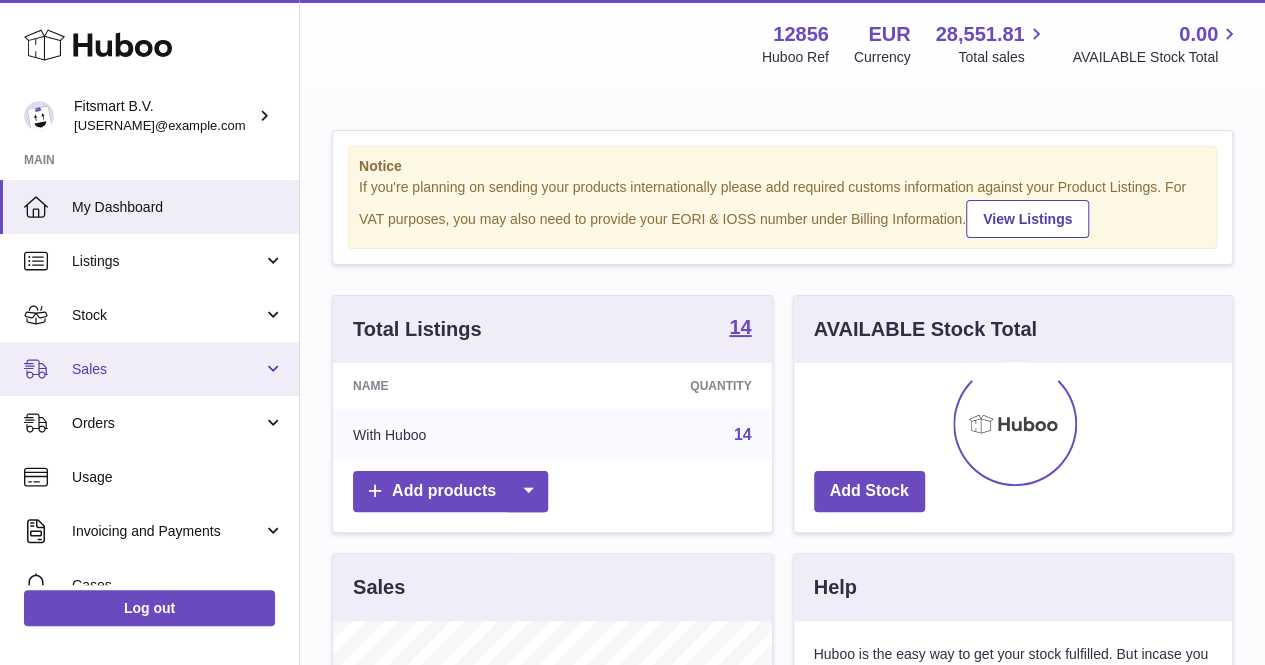 click on "Sales" at bounding box center [167, 369] 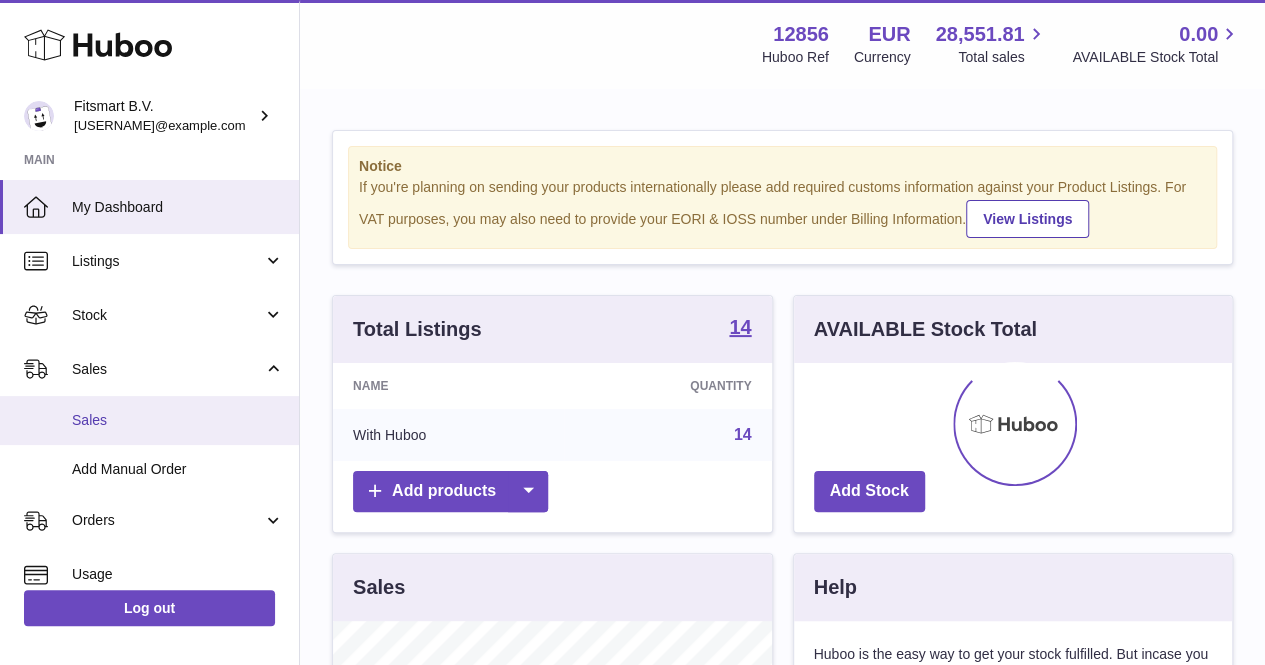 click on "Sales" at bounding box center (149, 420) 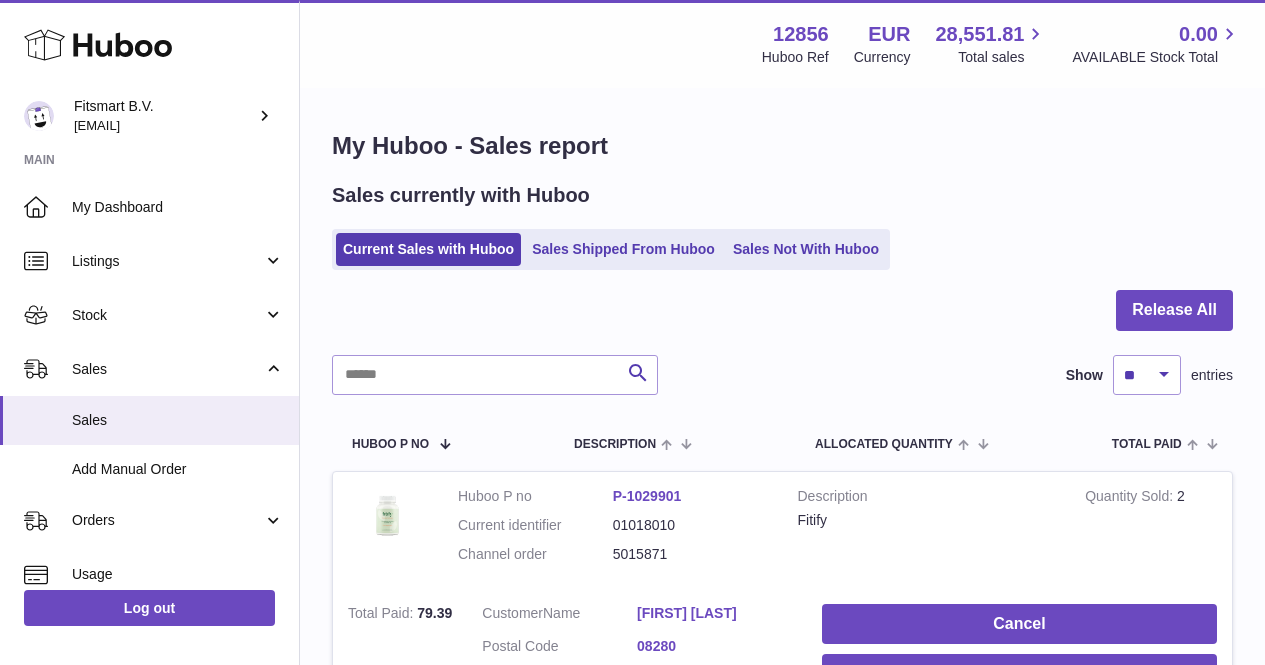 scroll, scrollTop: 0, scrollLeft: 0, axis: both 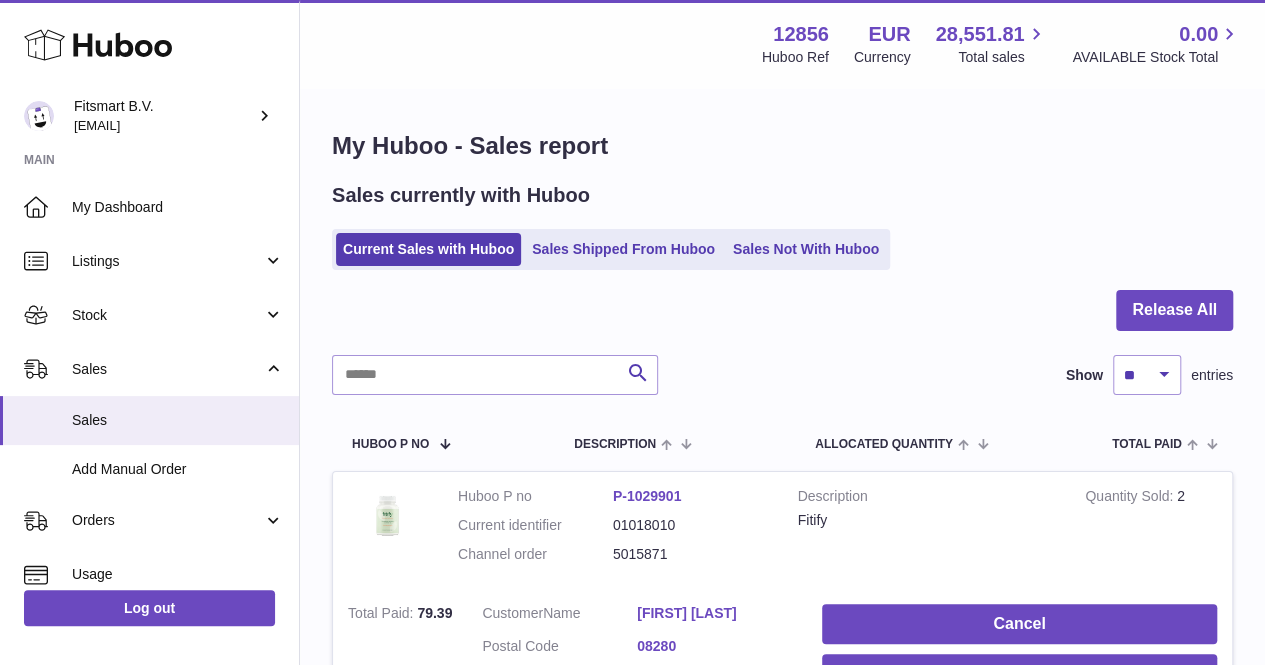 click on "Sales Shipped From Huboo" at bounding box center (623, 249) 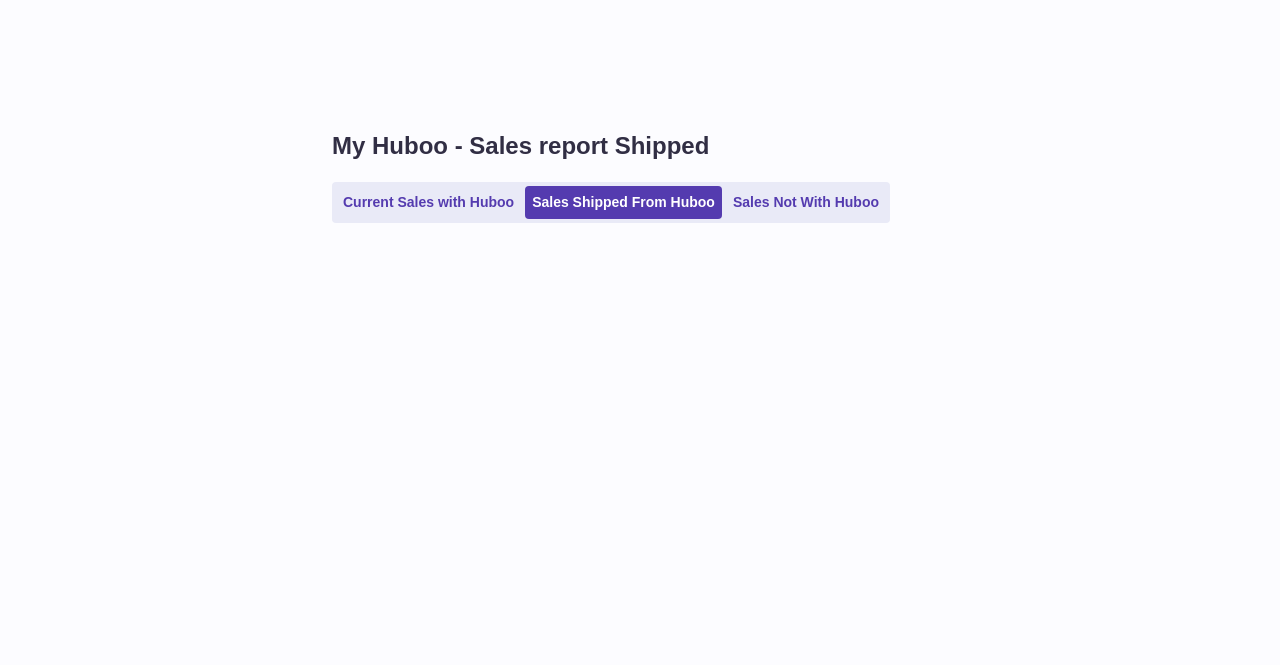 scroll, scrollTop: 0, scrollLeft: 0, axis: both 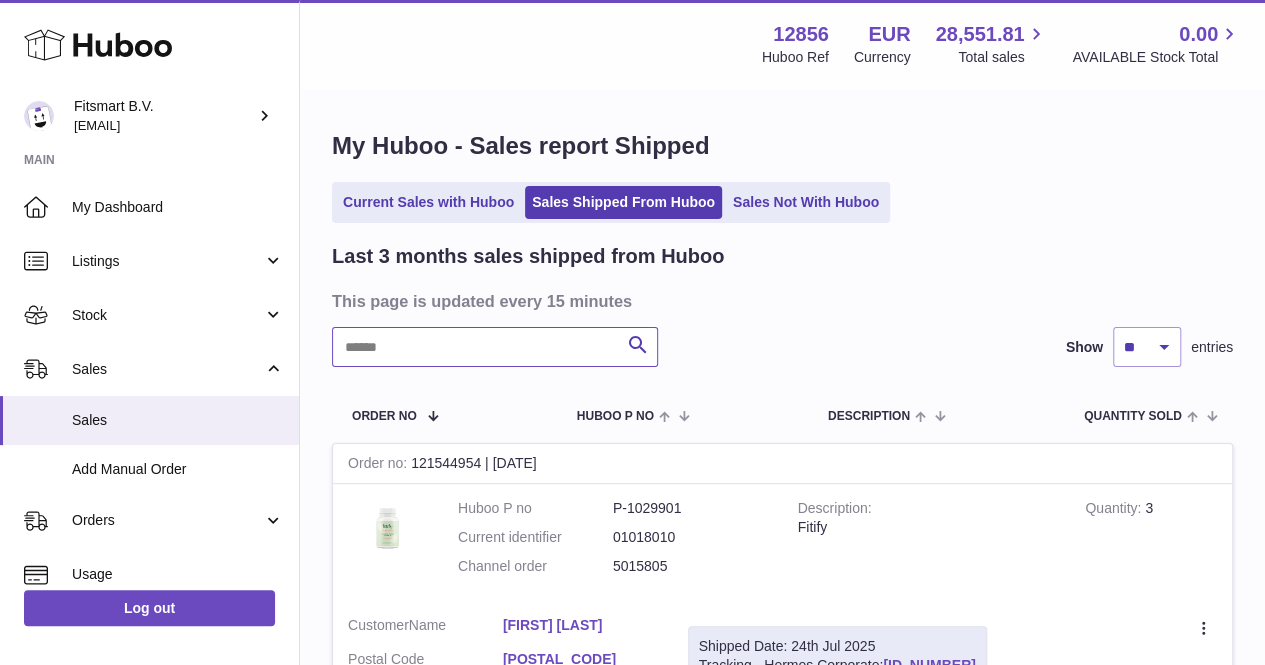 click at bounding box center [495, 347] 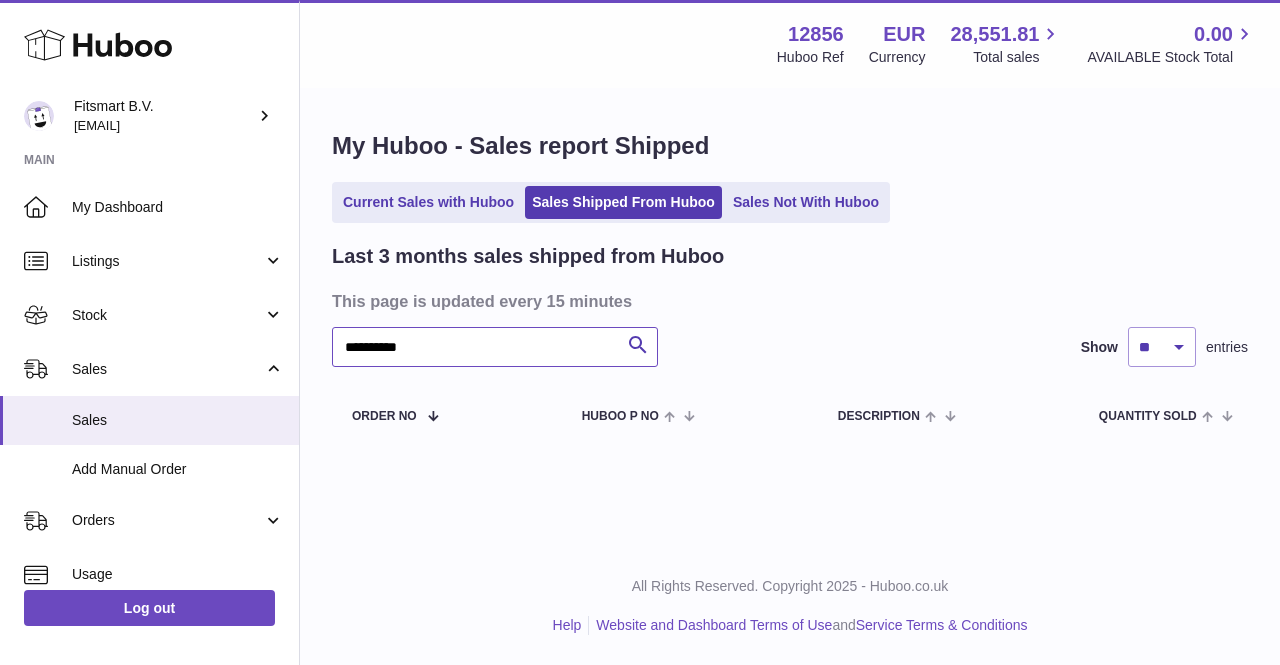 type on "**********" 